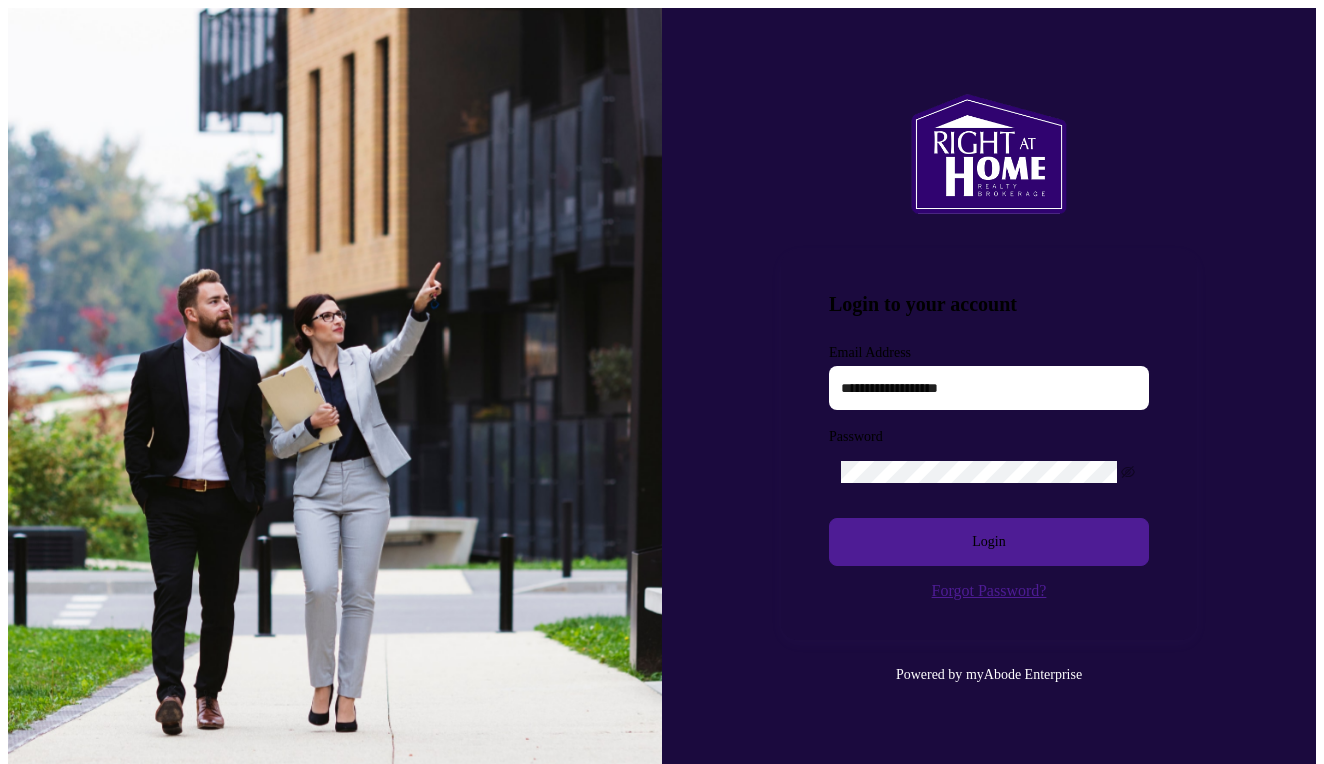 scroll, scrollTop: 0, scrollLeft: 0, axis: both 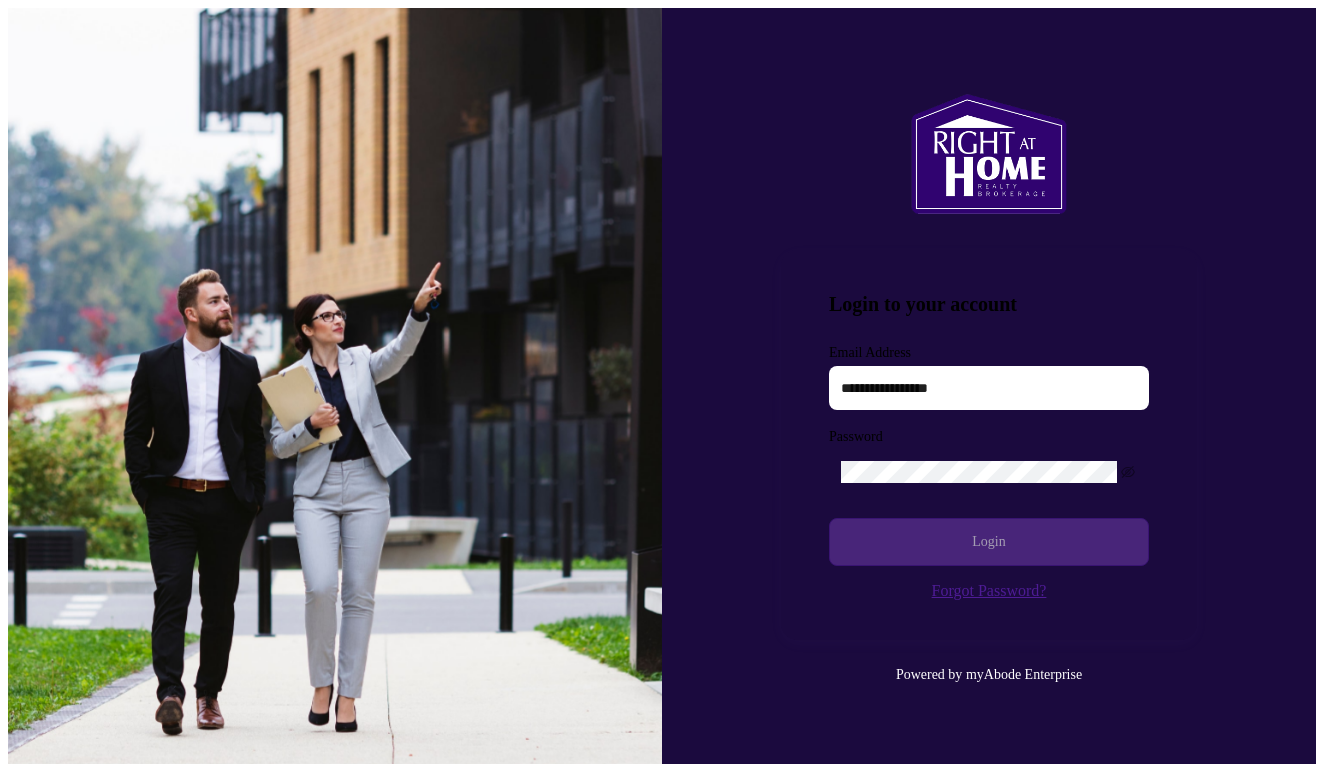 click on "Login" at bounding box center (989, 542) 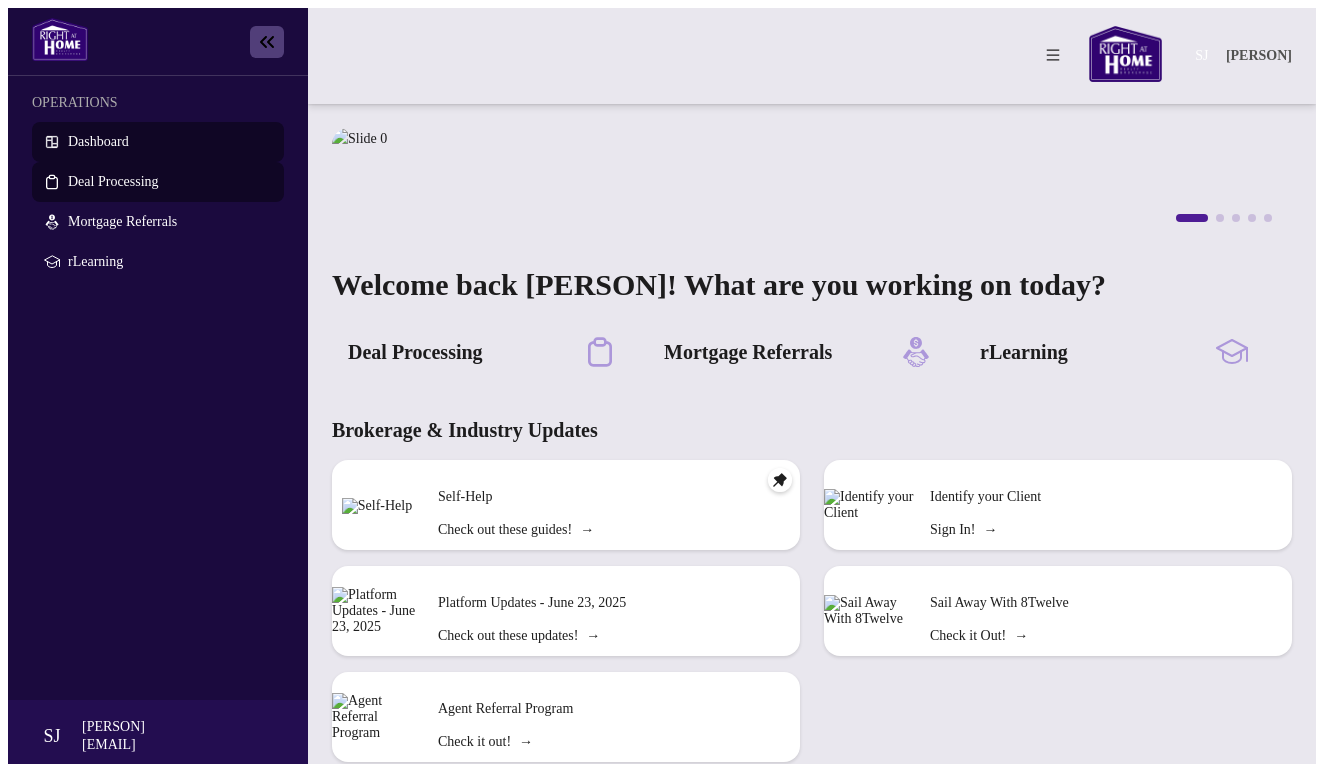 click on "Deal Processing" at bounding box center [113, 181] 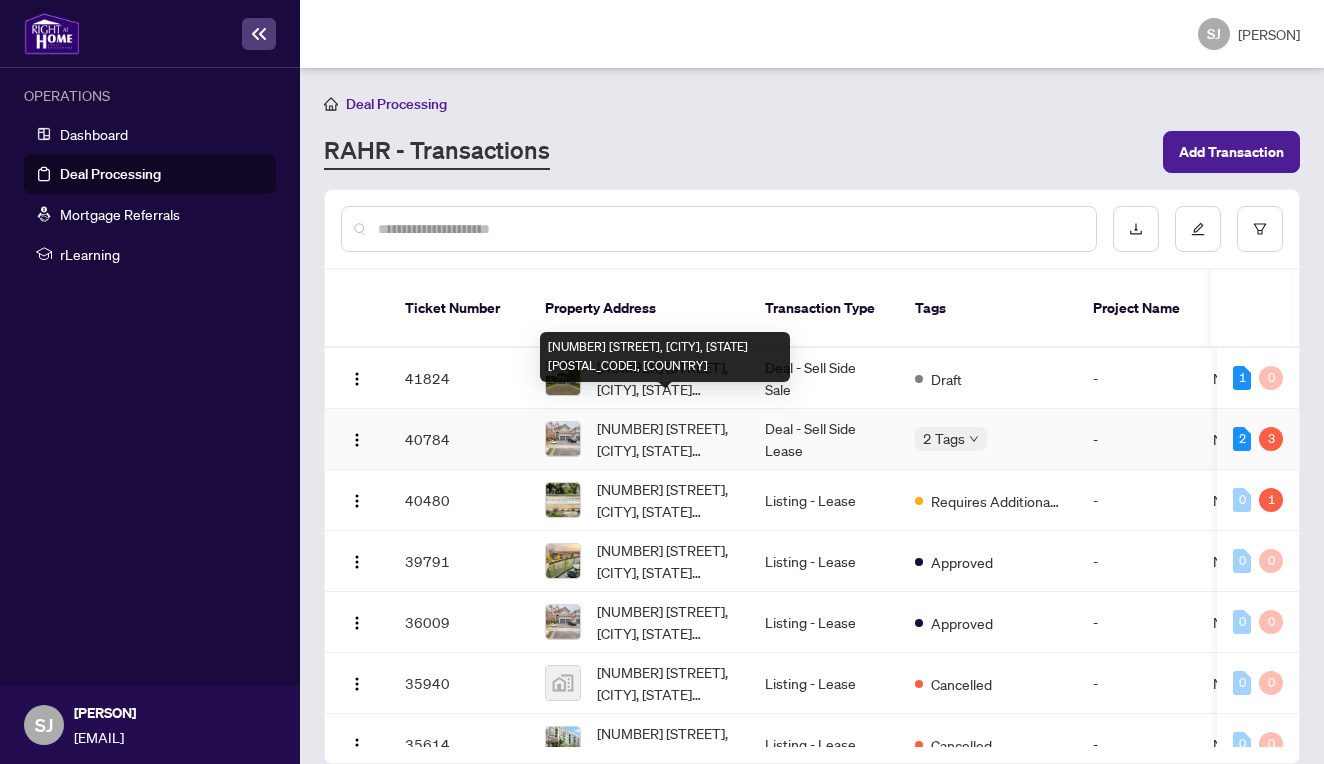 click on "[NUMBER] [STREET], [CITY], [STATE] [POSTAL_CODE], [COUNTRY]" at bounding box center [665, 439] 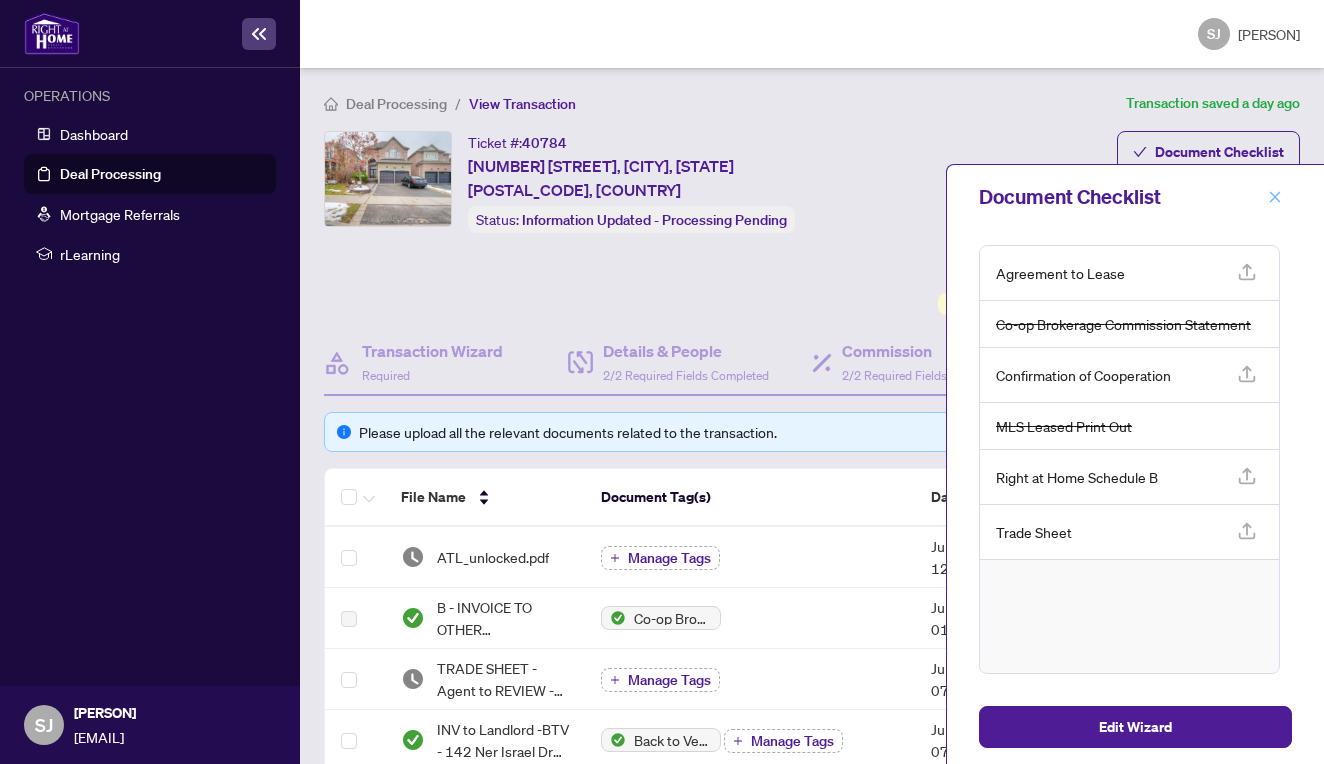 click at bounding box center (1275, 197) 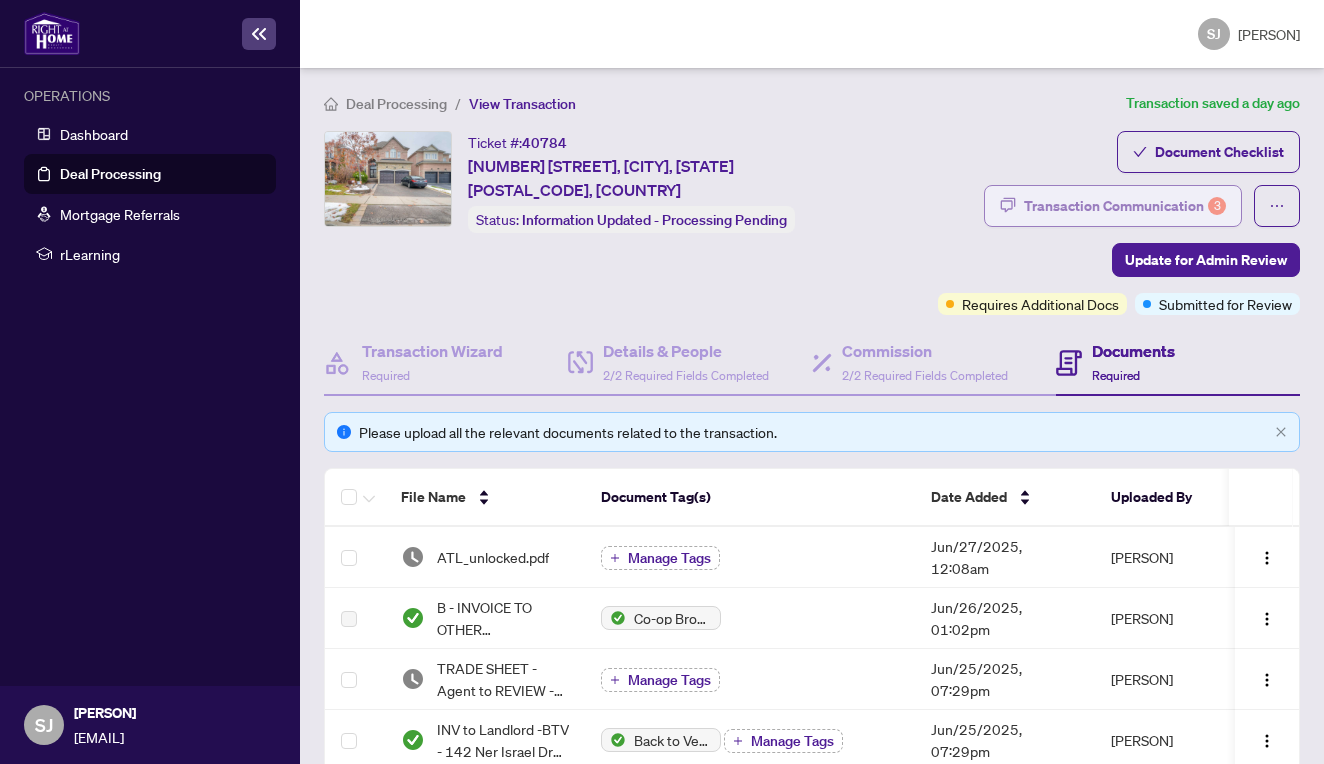 click on "Transaction Communication 3" at bounding box center [1125, 206] 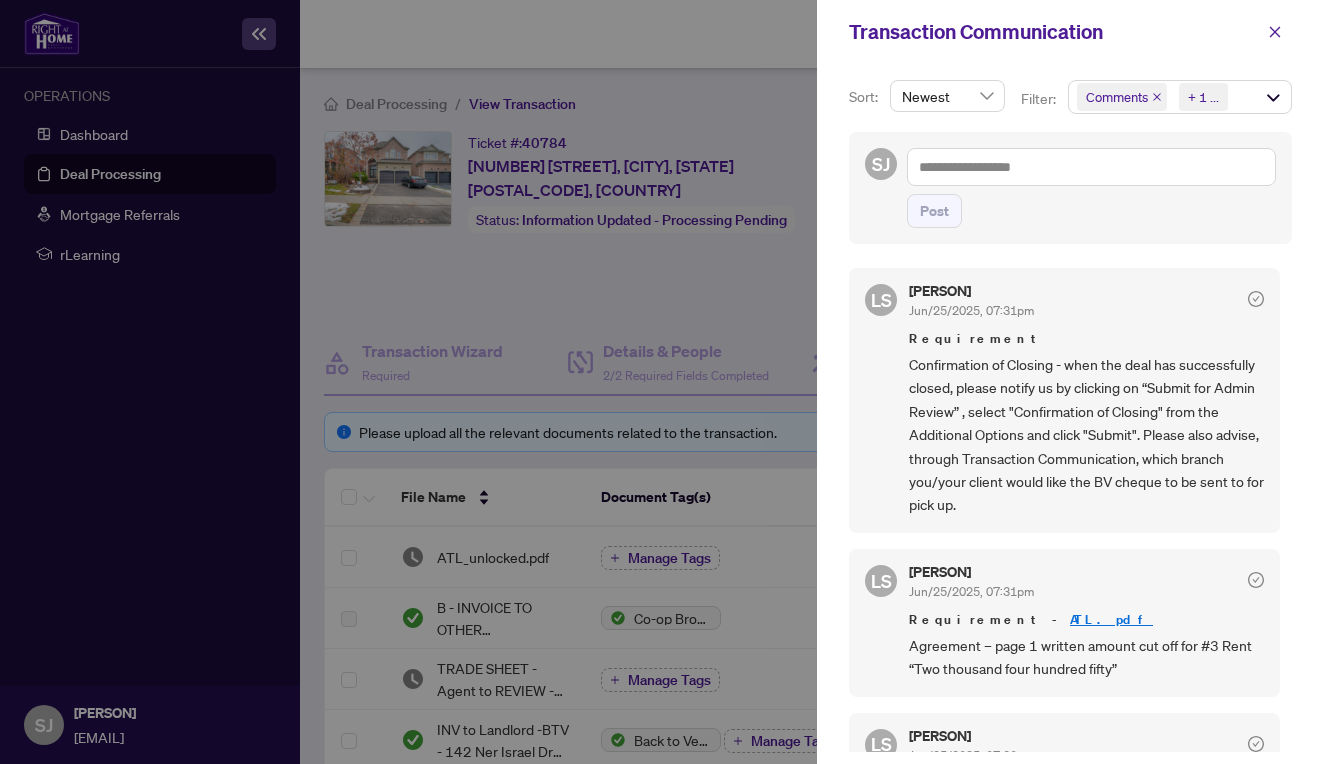 click at bounding box center [662, 382] 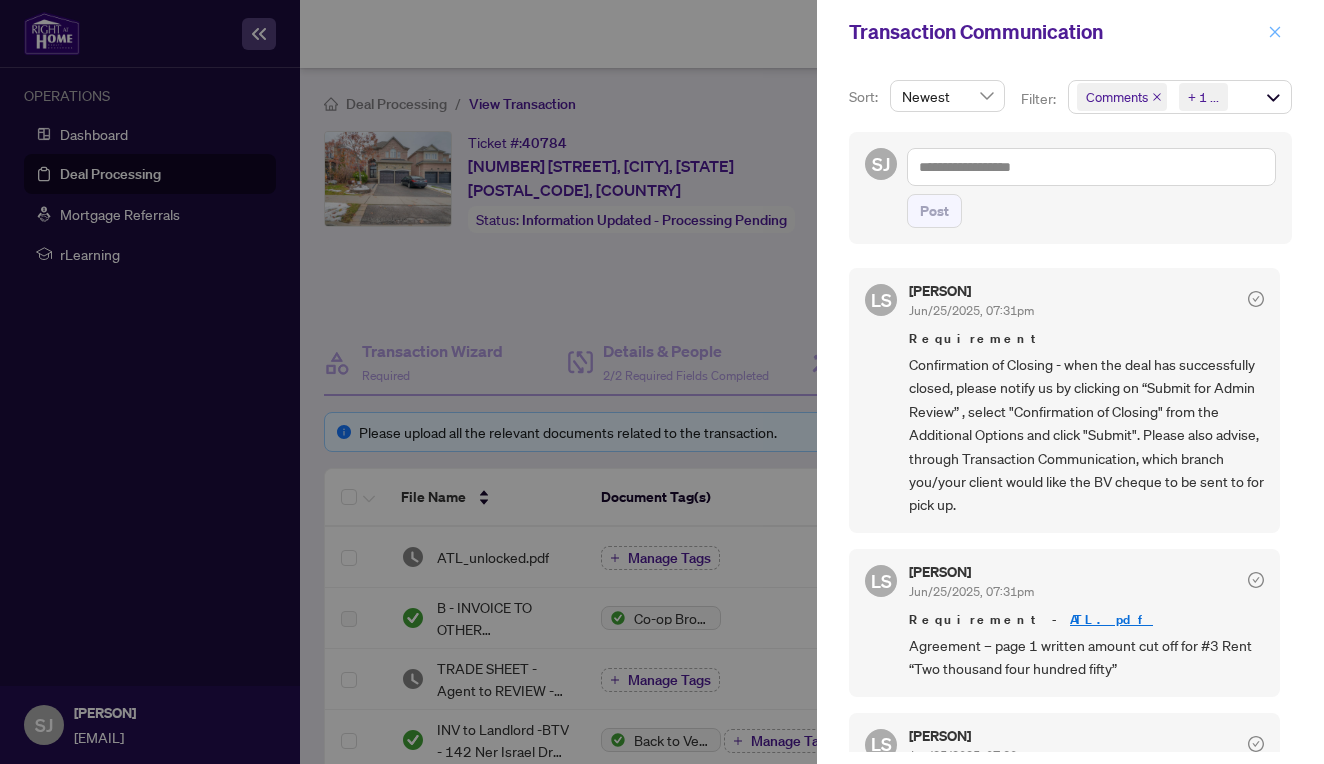 click at bounding box center (1275, 32) 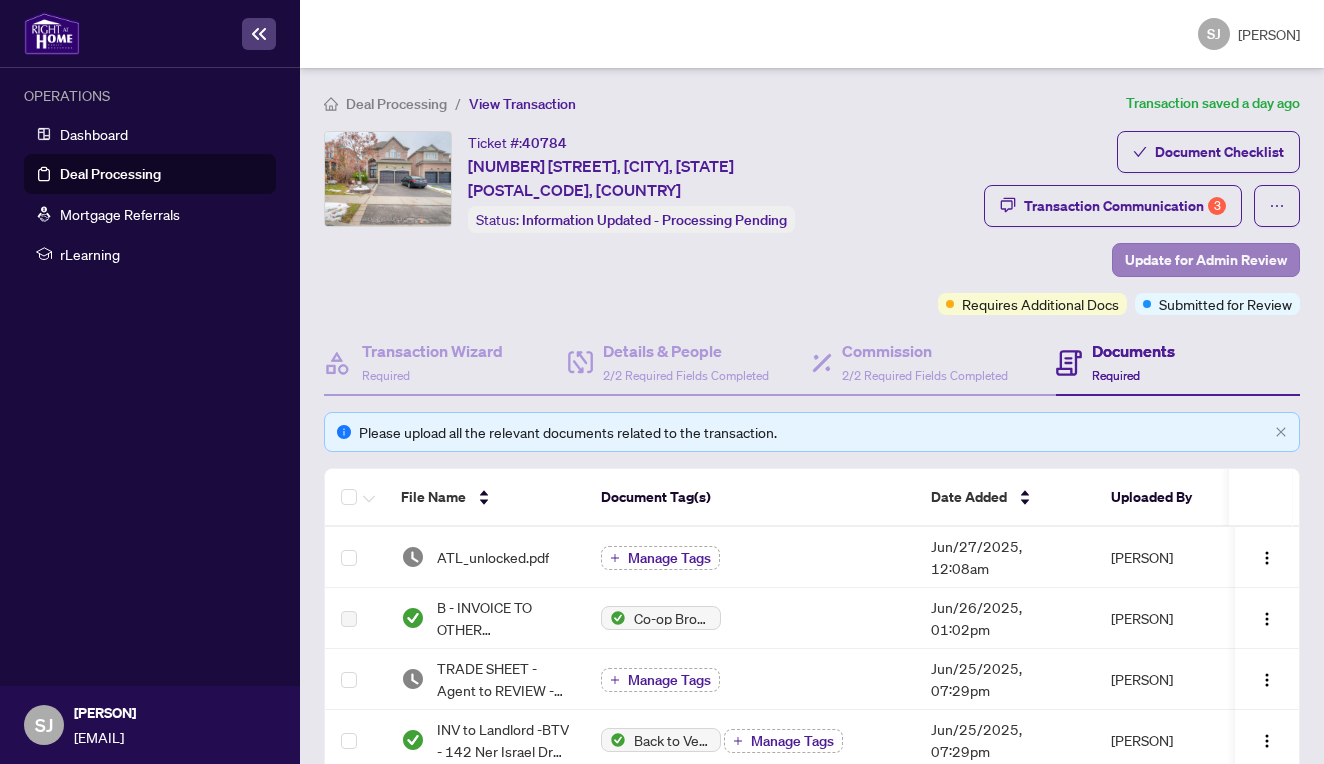 click on "Update for Admin Review" at bounding box center (1206, 260) 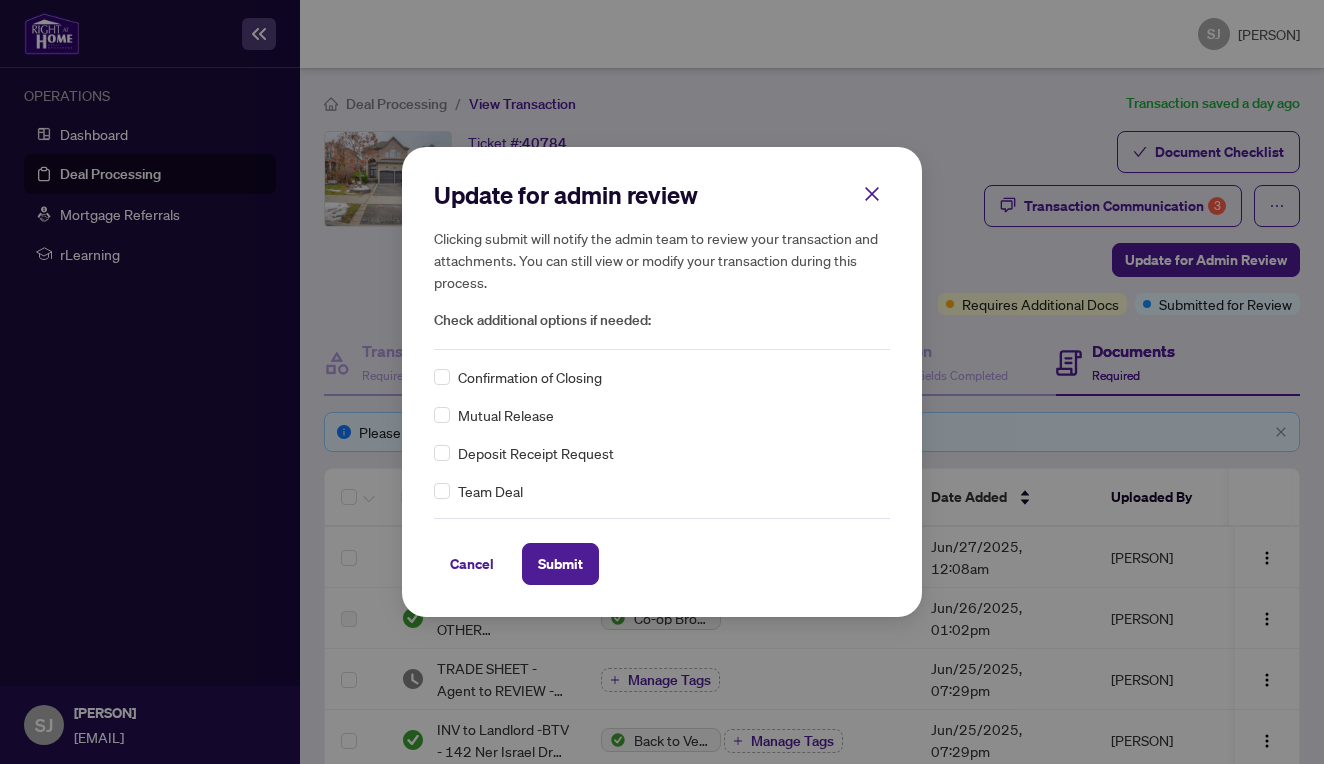 click on "Confirmation of Closing" at bounding box center [530, 377] 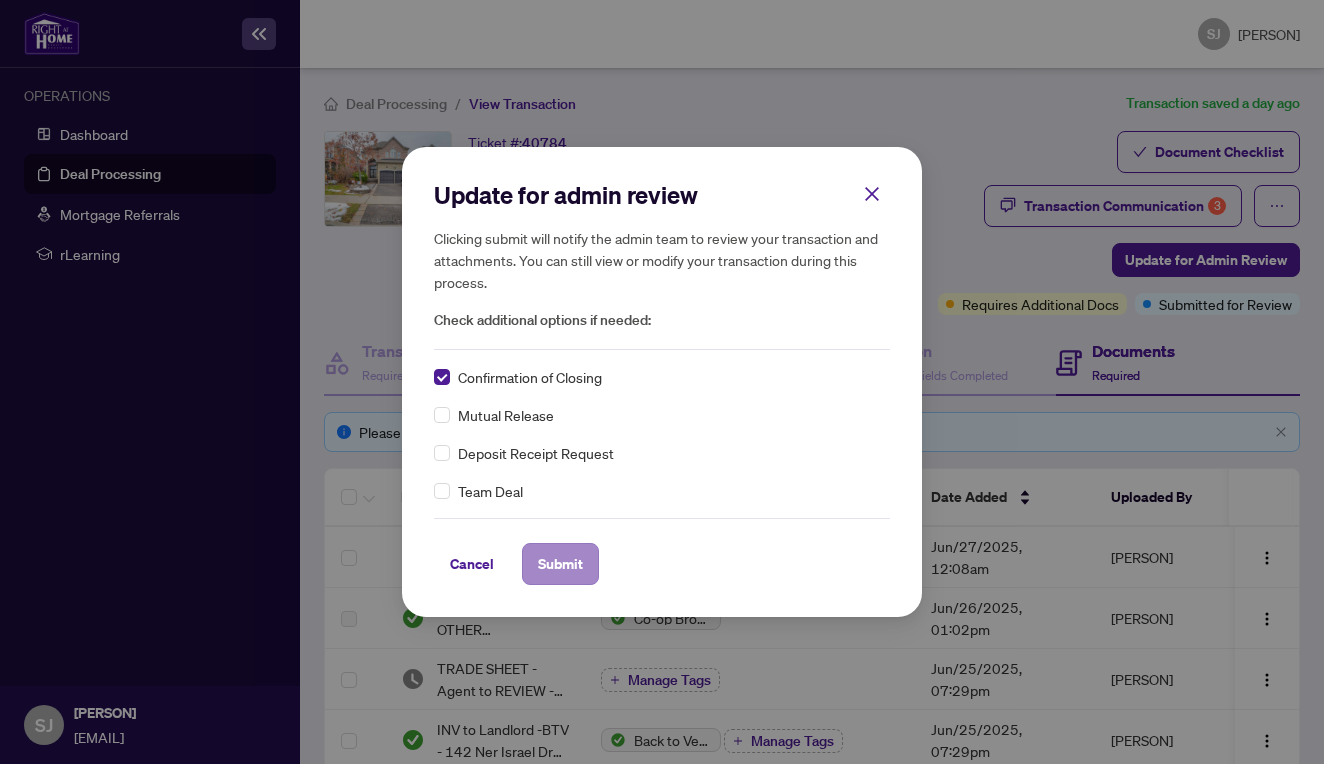 click on "Submit" at bounding box center [560, 564] 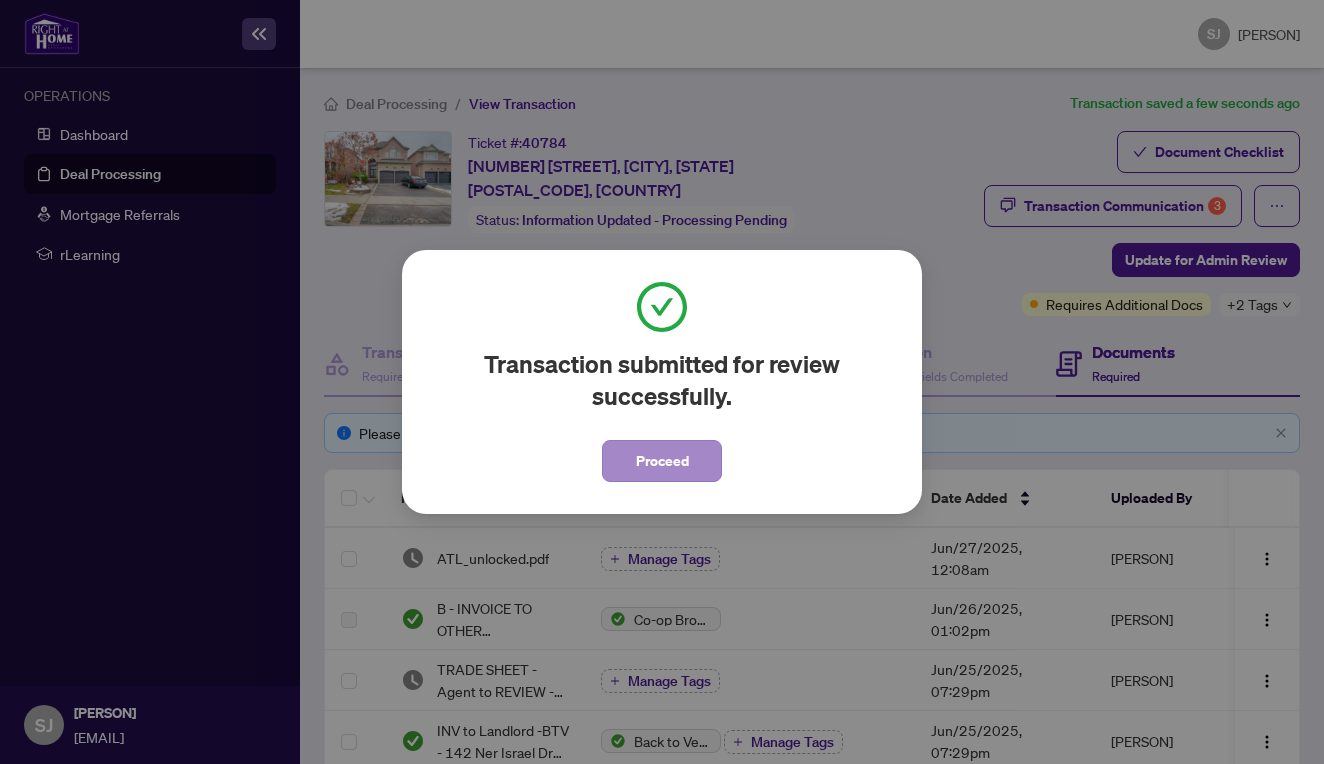 click on "Proceed" at bounding box center (662, 461) 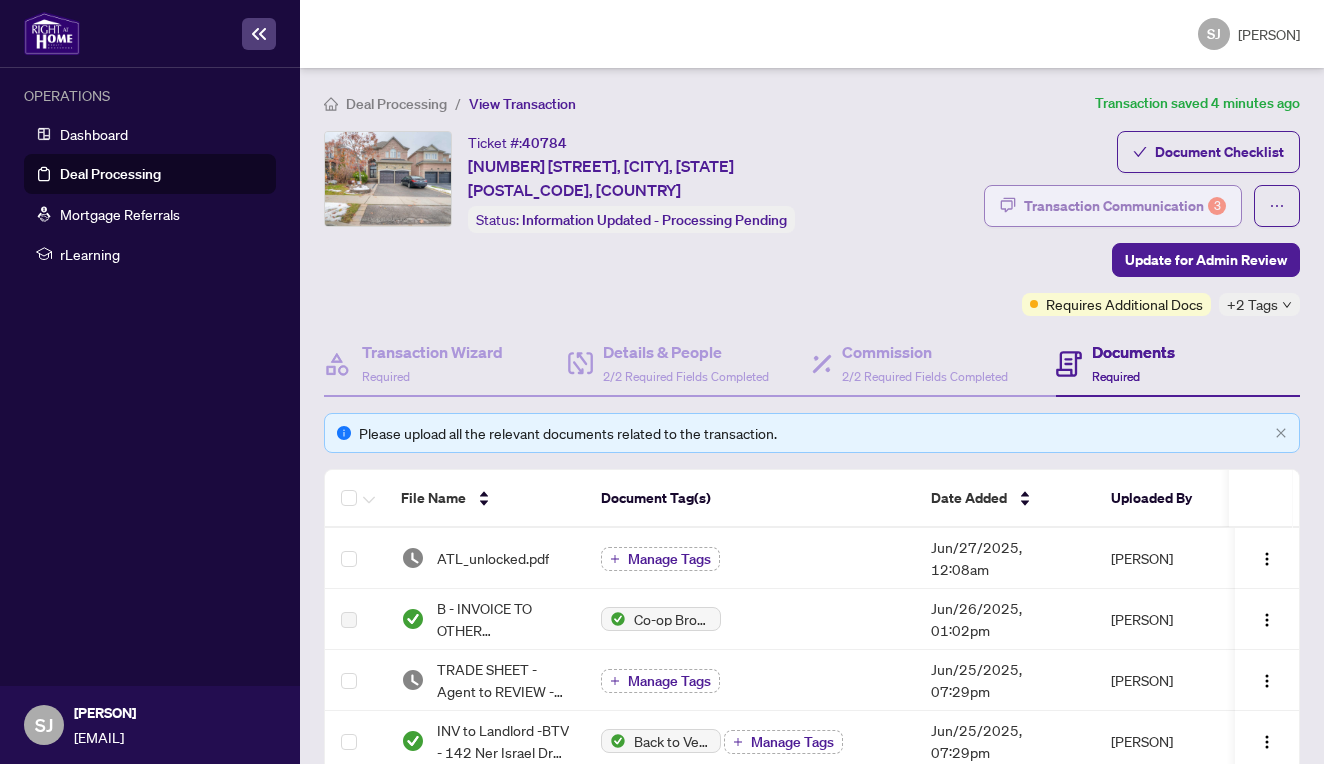 click on "Transaction Communication 3" at bounding box center (1125, 206) 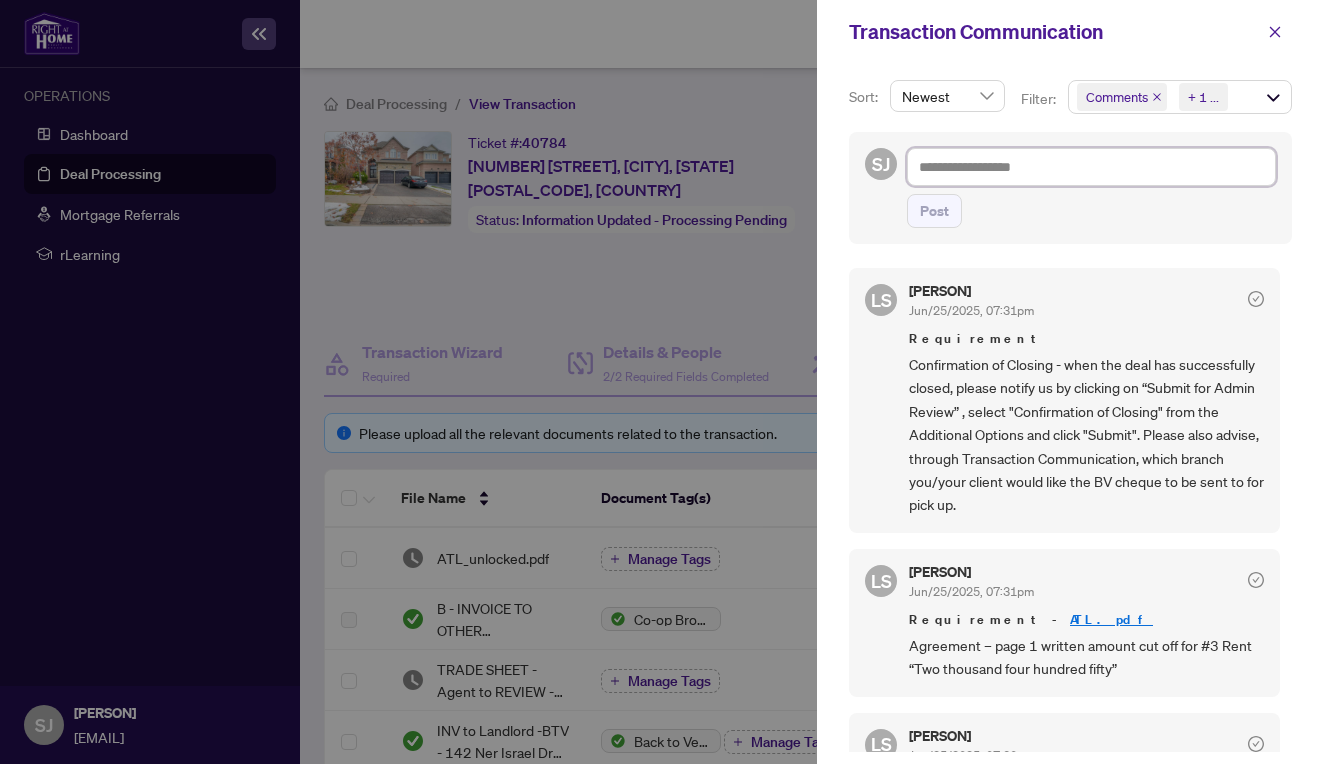 click at bounding box center [1091, 167] 